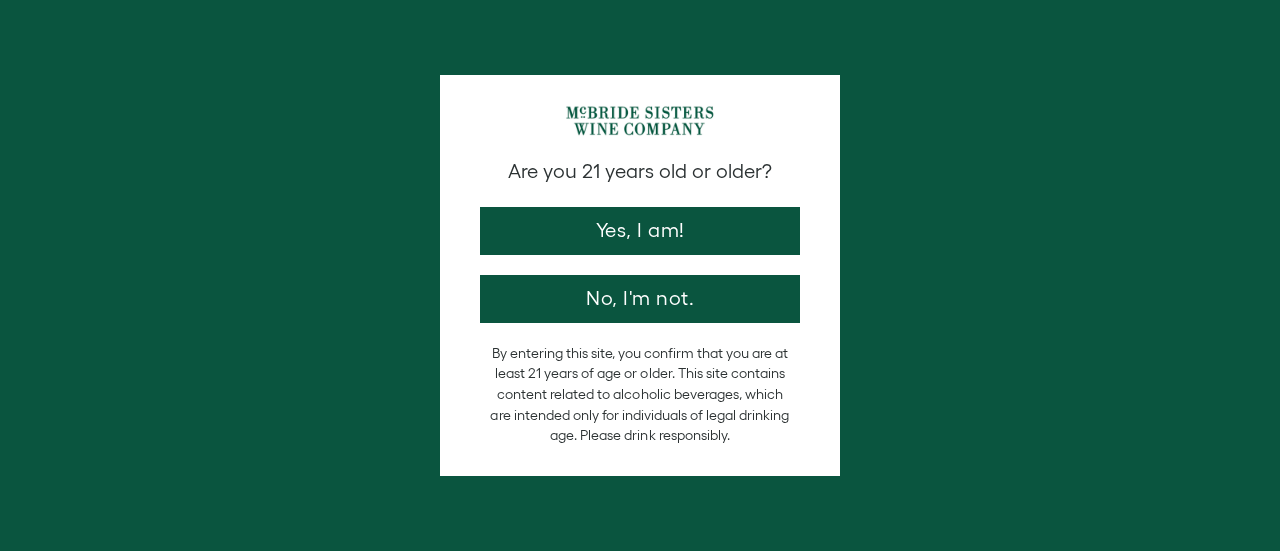 scroll, scrollTop: 0, scrollLeft: 0, axis: both 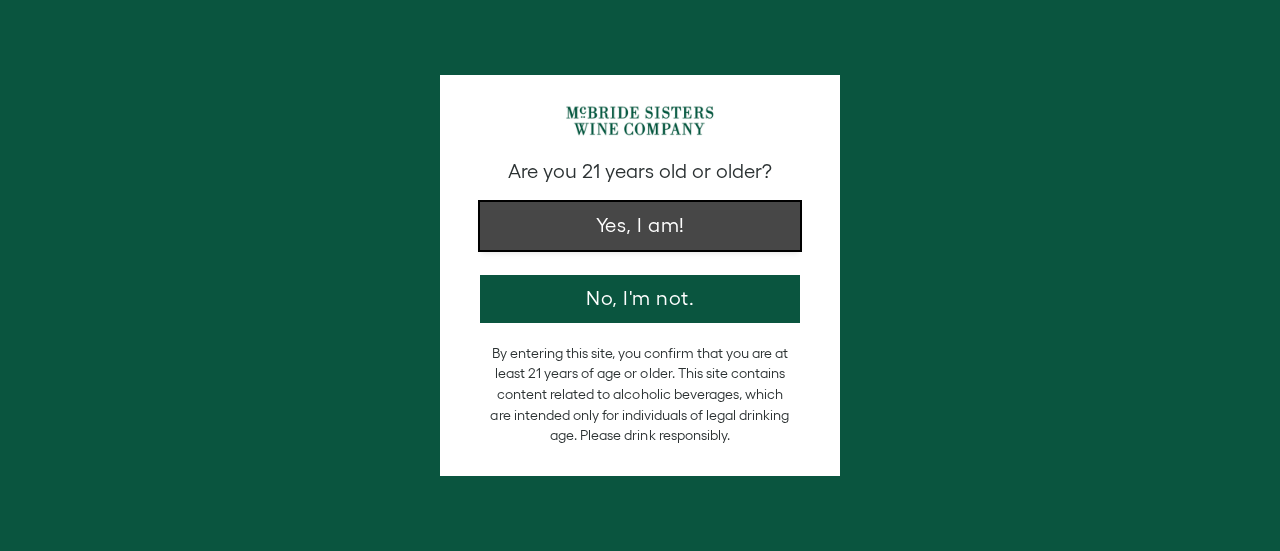 click on "Yes, I am!" at bounding box center (640, 226) 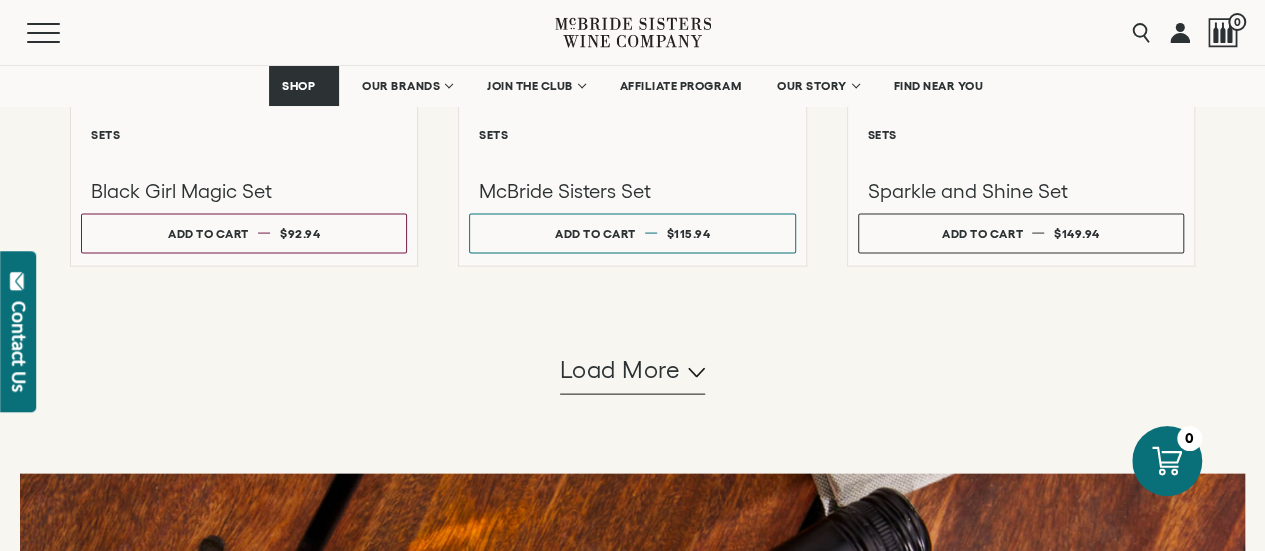 scroll, scrollTop: 1963, scrollLeft: 0, axis: vertical 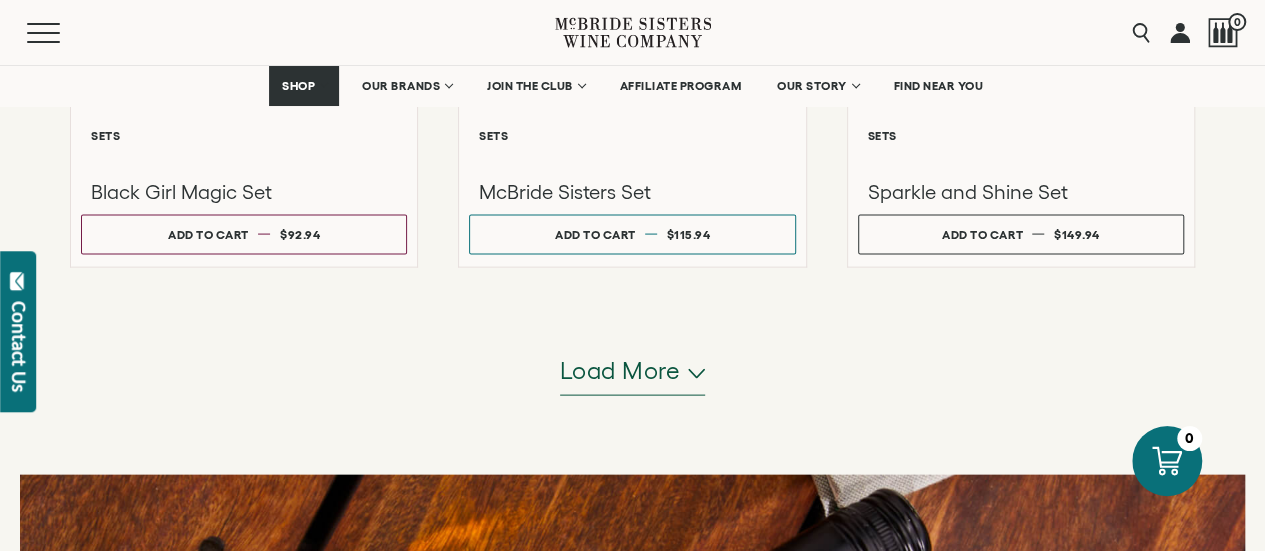 click on "Load more" at bounding box center (620, 371) 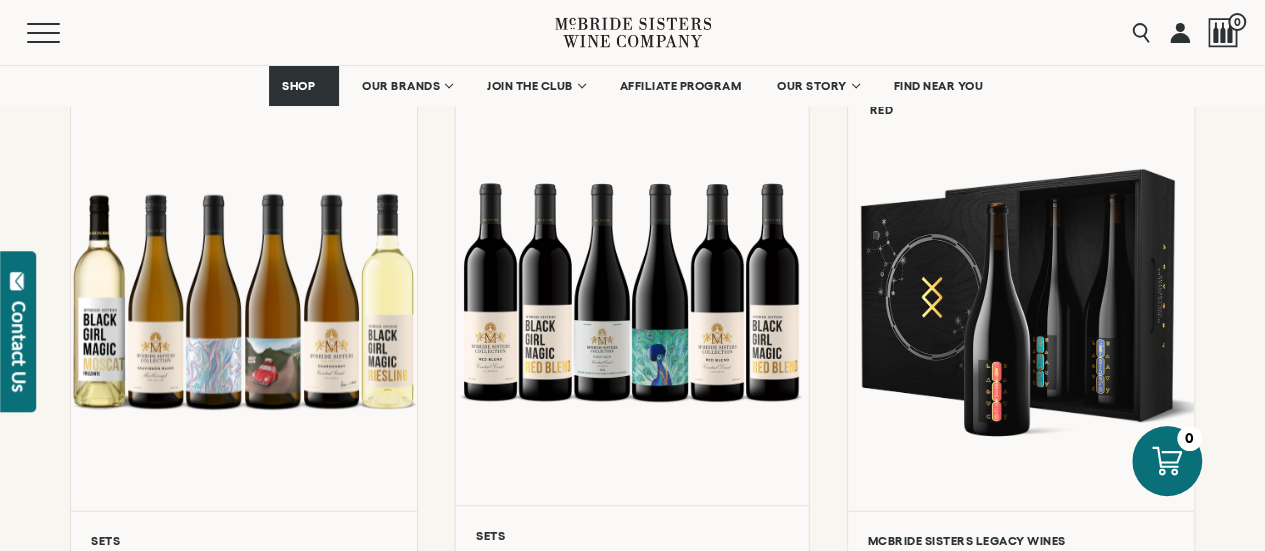 scroll, scrollTop: 2187, scrollLeft: 0, axis: vertical 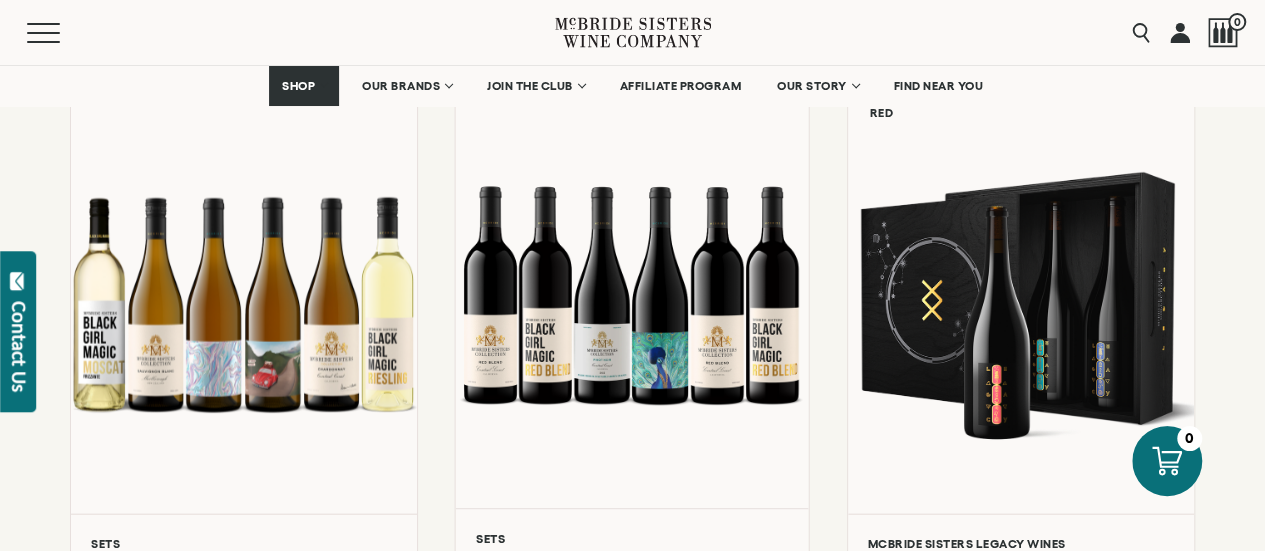 click at bounding box center (632, 295) 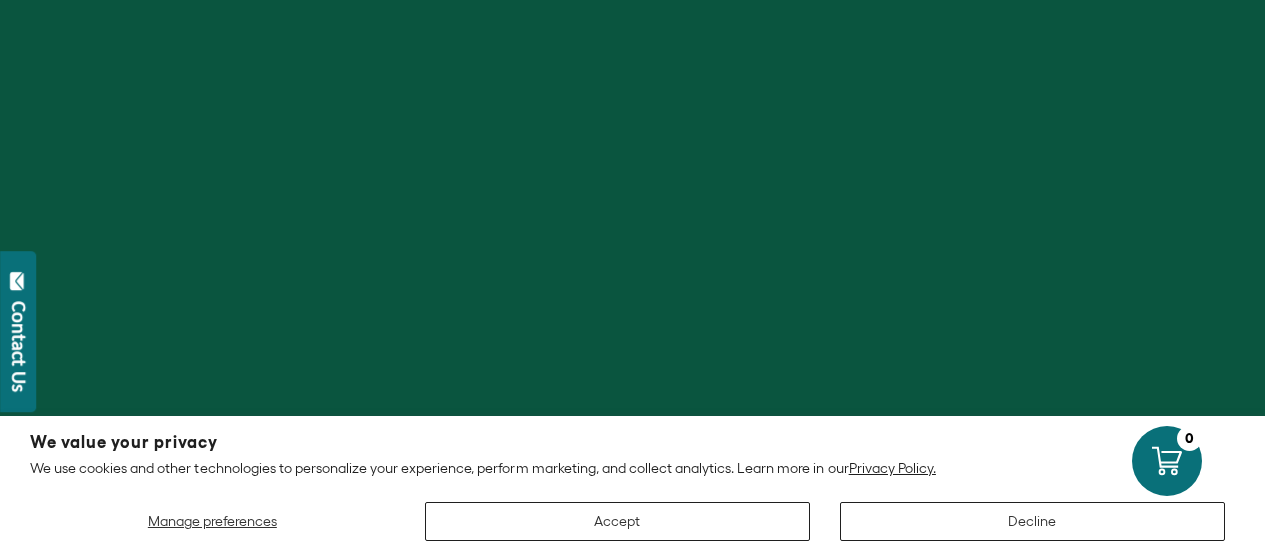 scroll, scrollTop: 0, scrollLeft: 0, axis: both 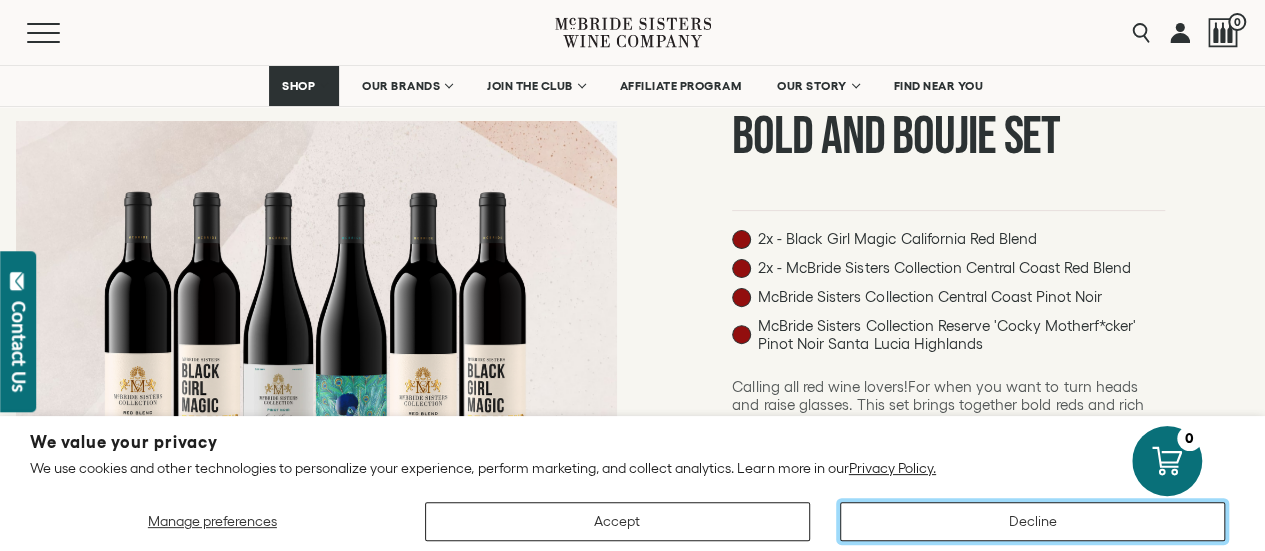 click on "Decline" at bounding box center [1032, 521] 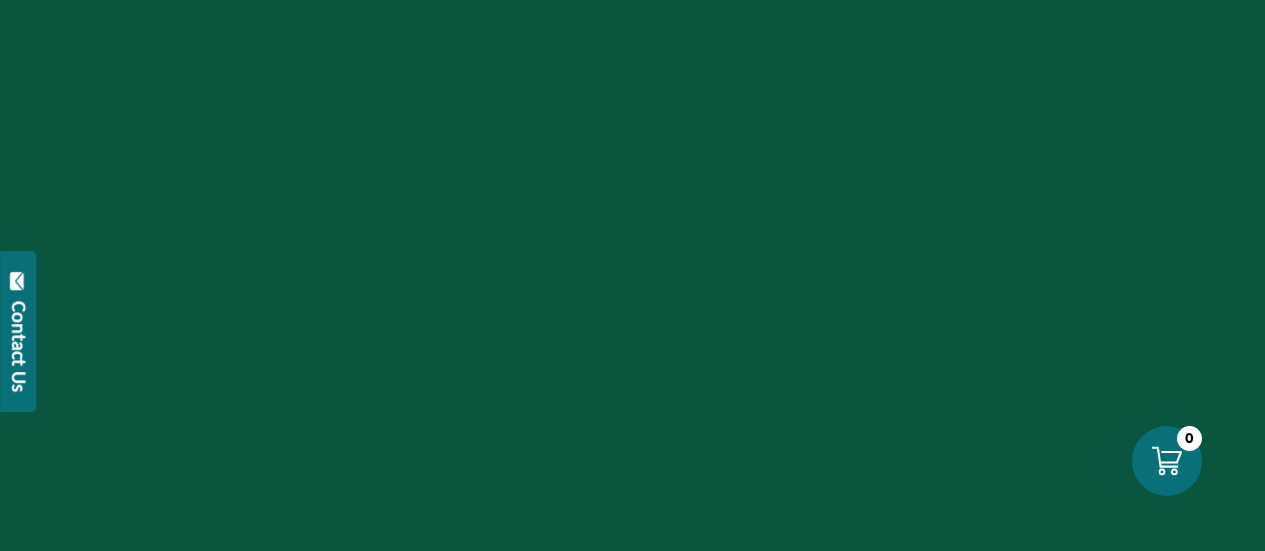 scroll, scrollTop: 0, scrollLeft: 0, axis: both 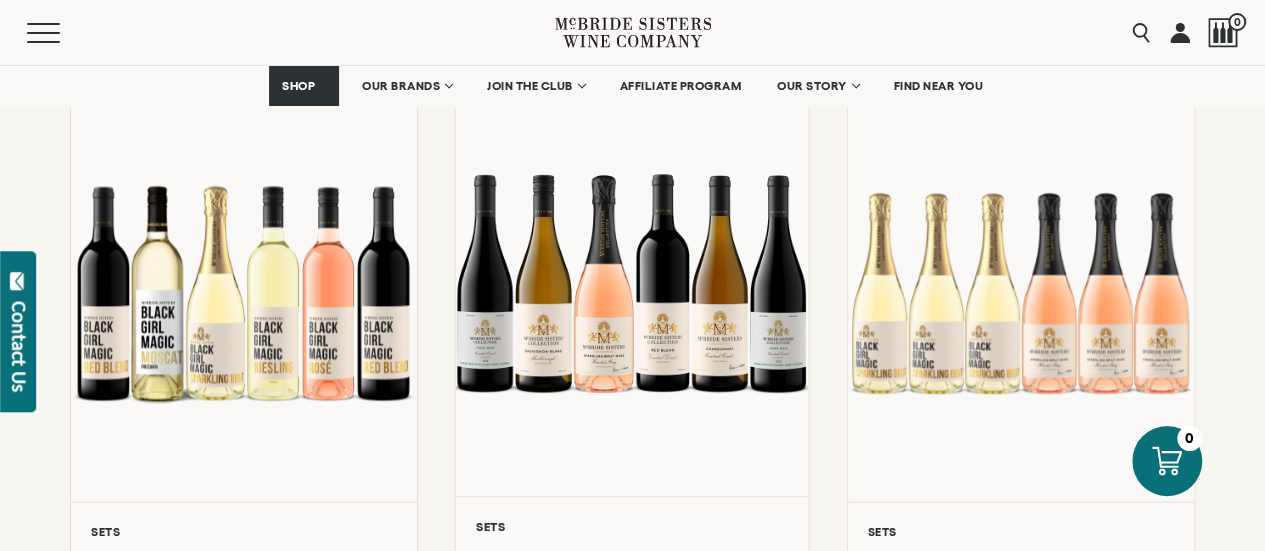click at bounding box center [632, 283] 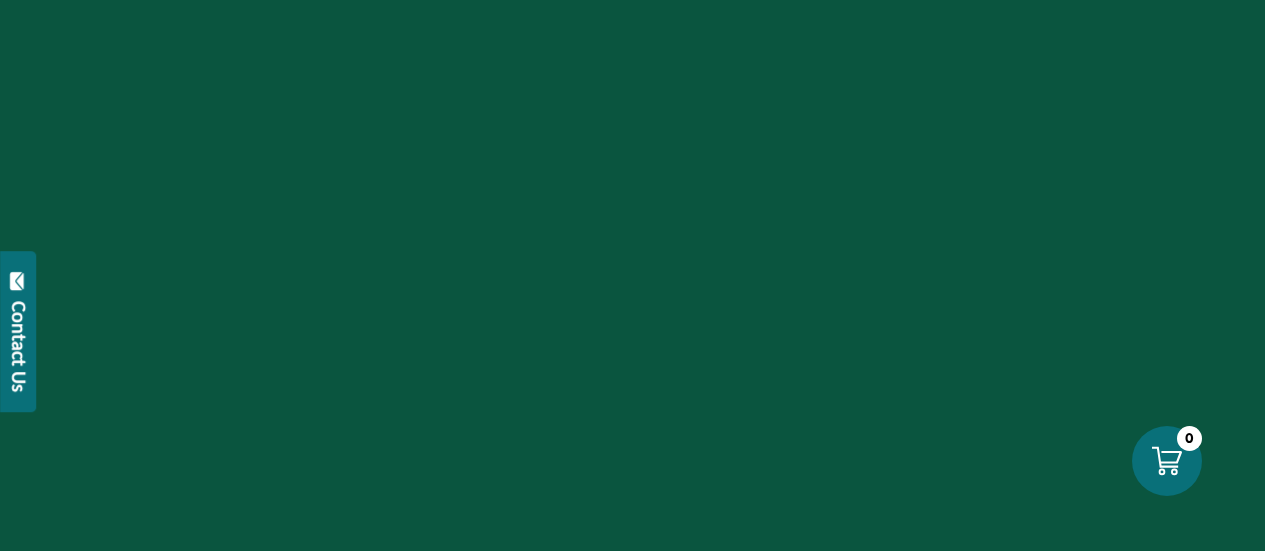 scroll, scrollTop: 0, scrollLeft: 0, axis: both 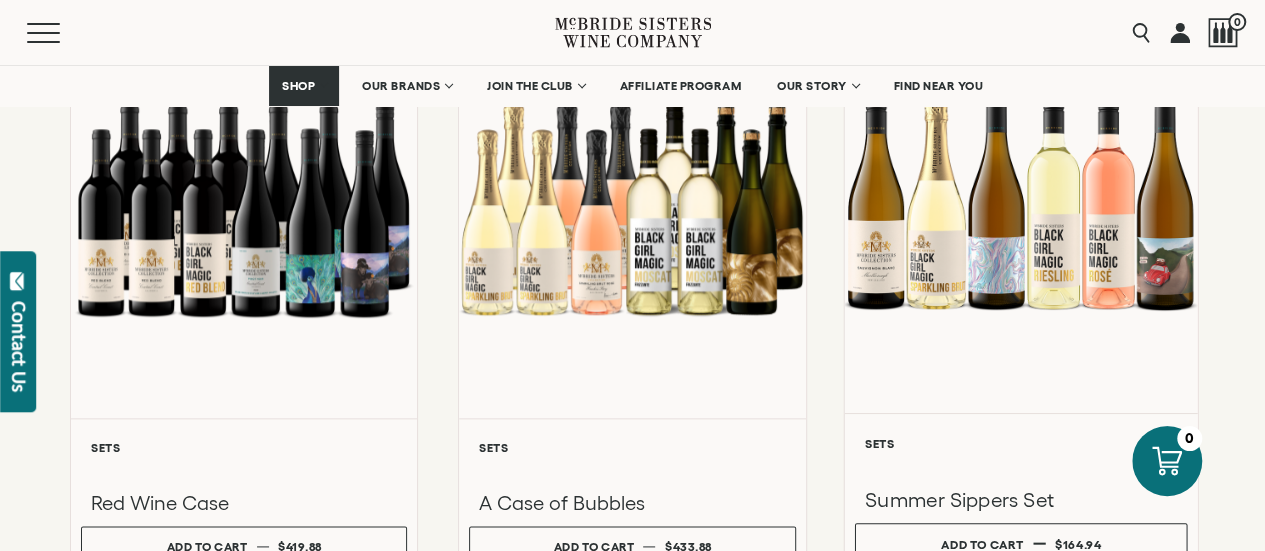 click at bounding box center (1020, 200) 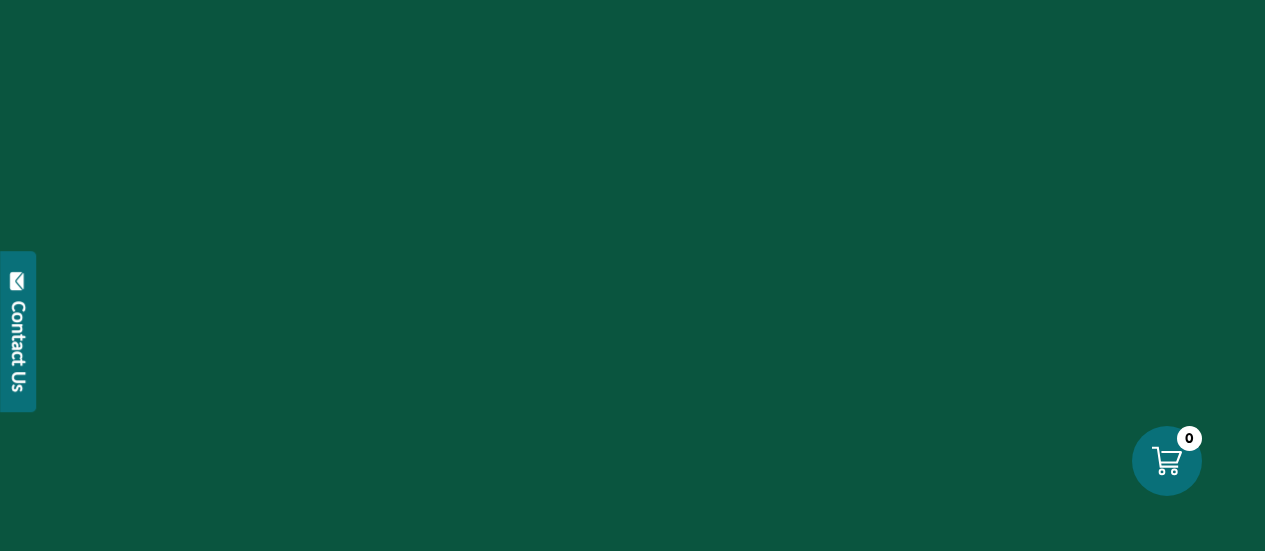 scroll, scrollTop: 0, scrollLeft: 0, axis: both 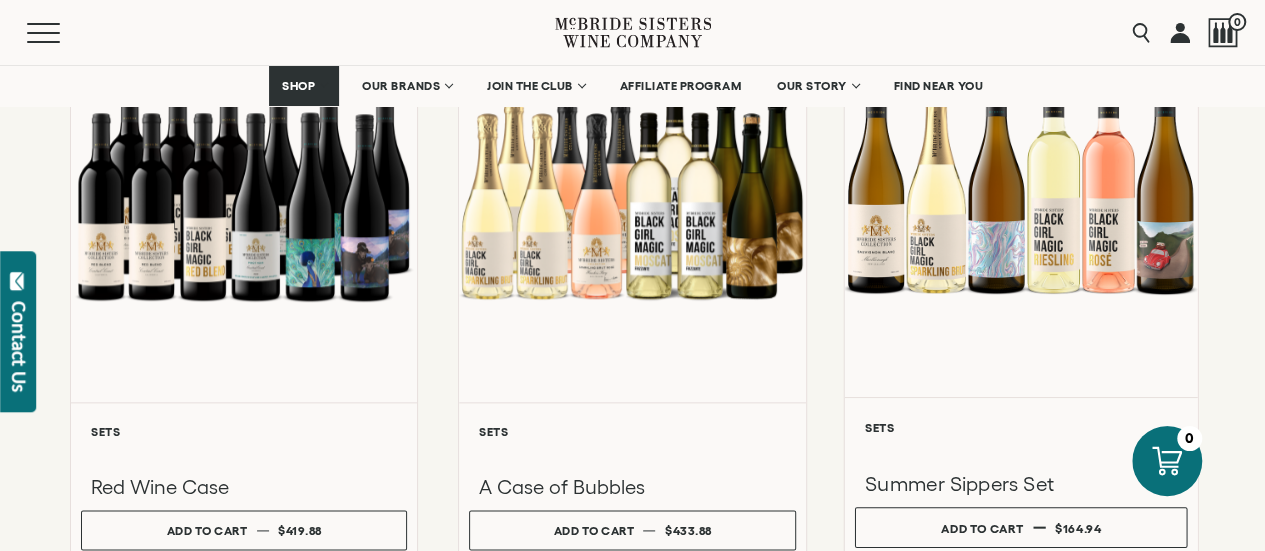 drag, startPoint x: 1000, startPoint y: 195, endPoint x: 1064, endPoint y: 275, distance: 102.44999 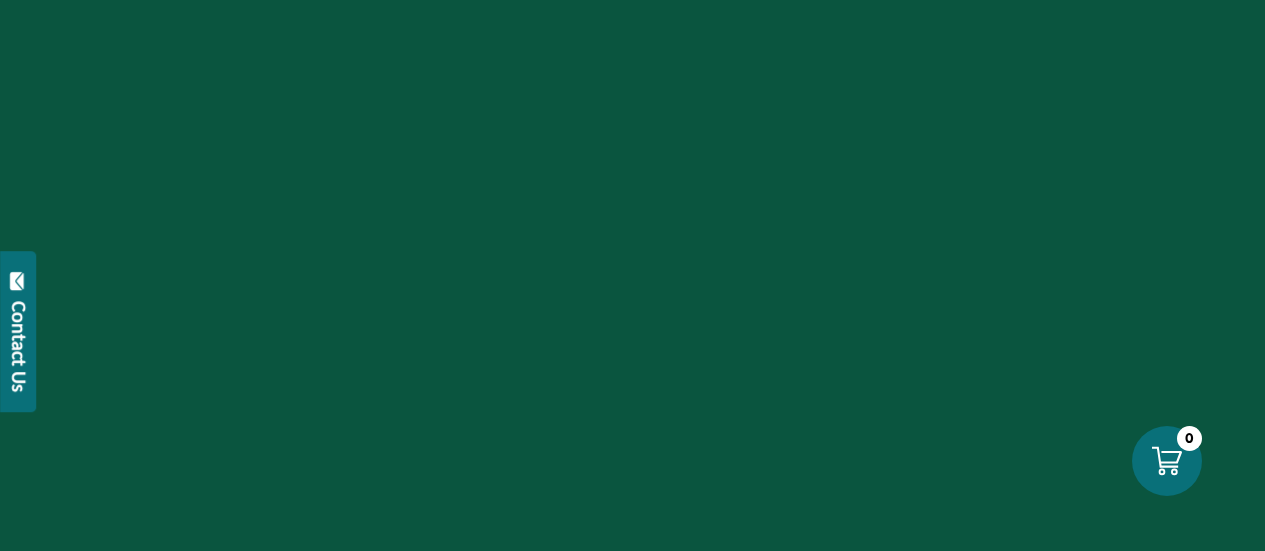 scroll, scrollTop: 0, scrollLeft: 0, axis: both 